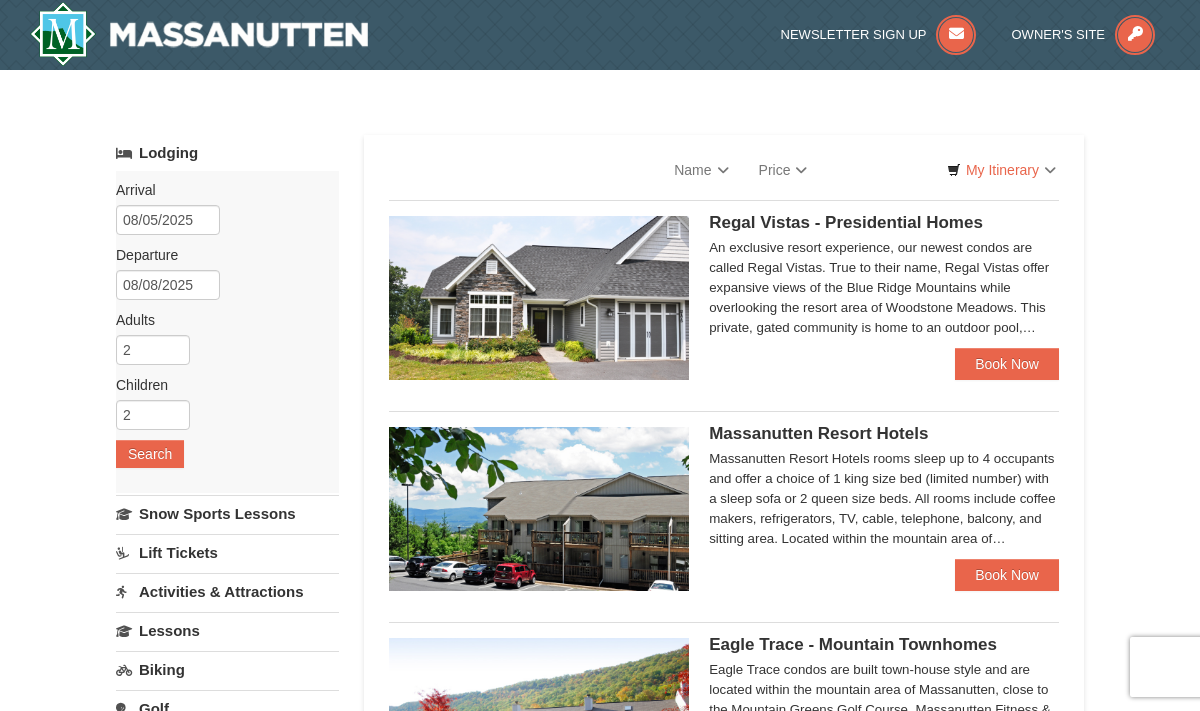 scroll, scrollTop: 0, scrollLeft: 0, axis: both 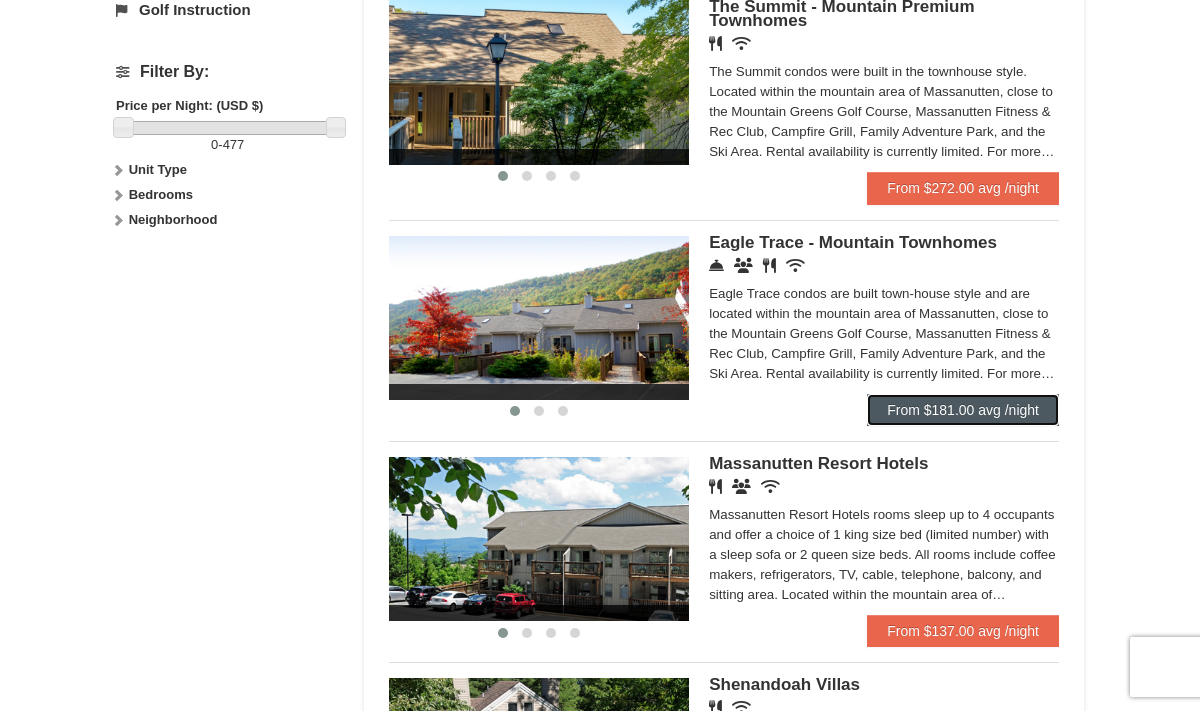 click on "From $181.00 avg /night" at bounding box center (963, 410) 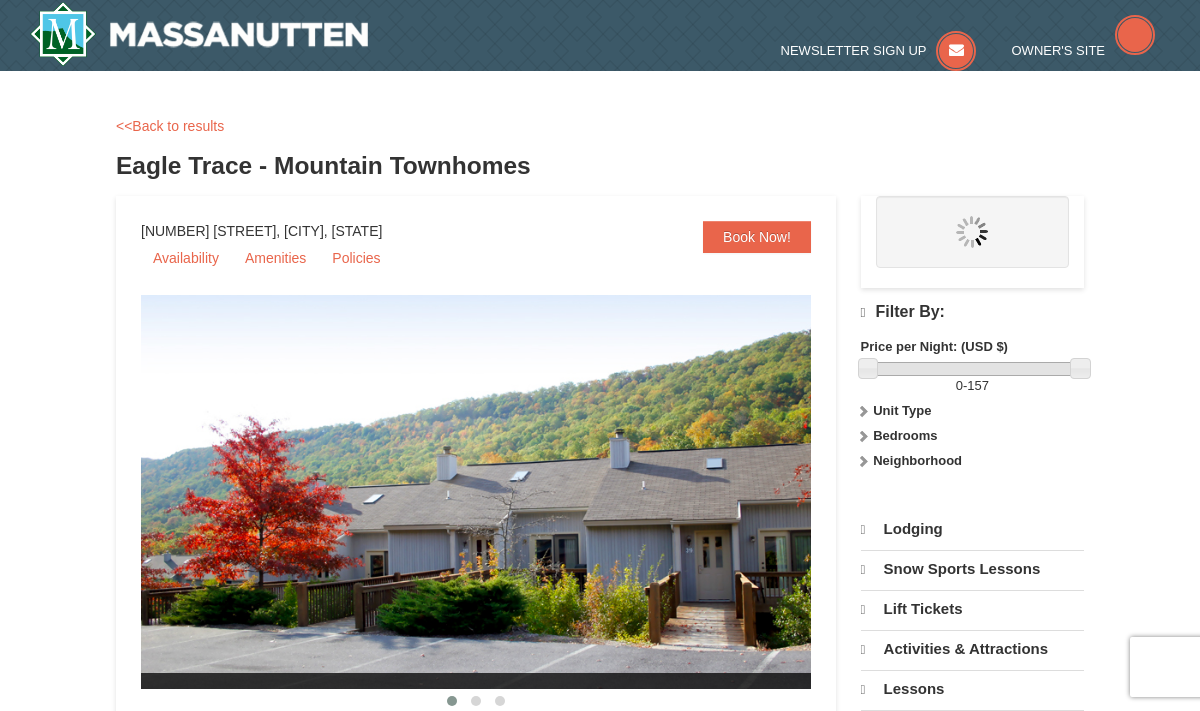 scroll, scrollTop: 0, scrollLeft: 0, axis: both 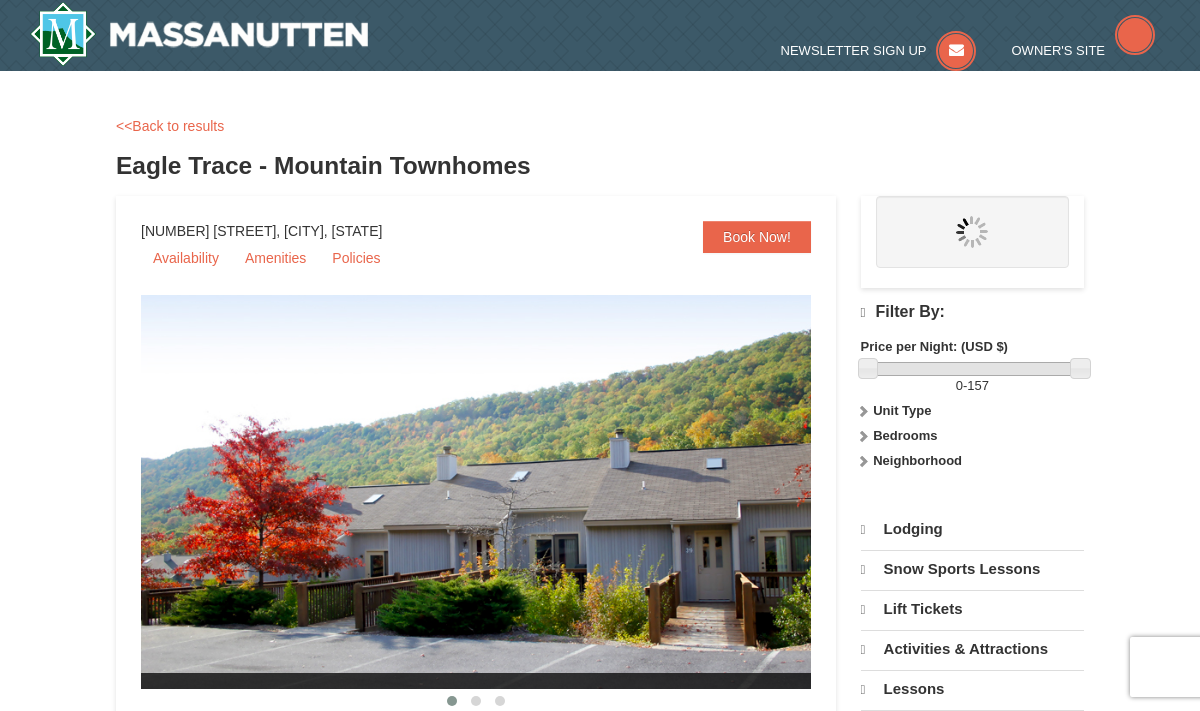 select on "8" 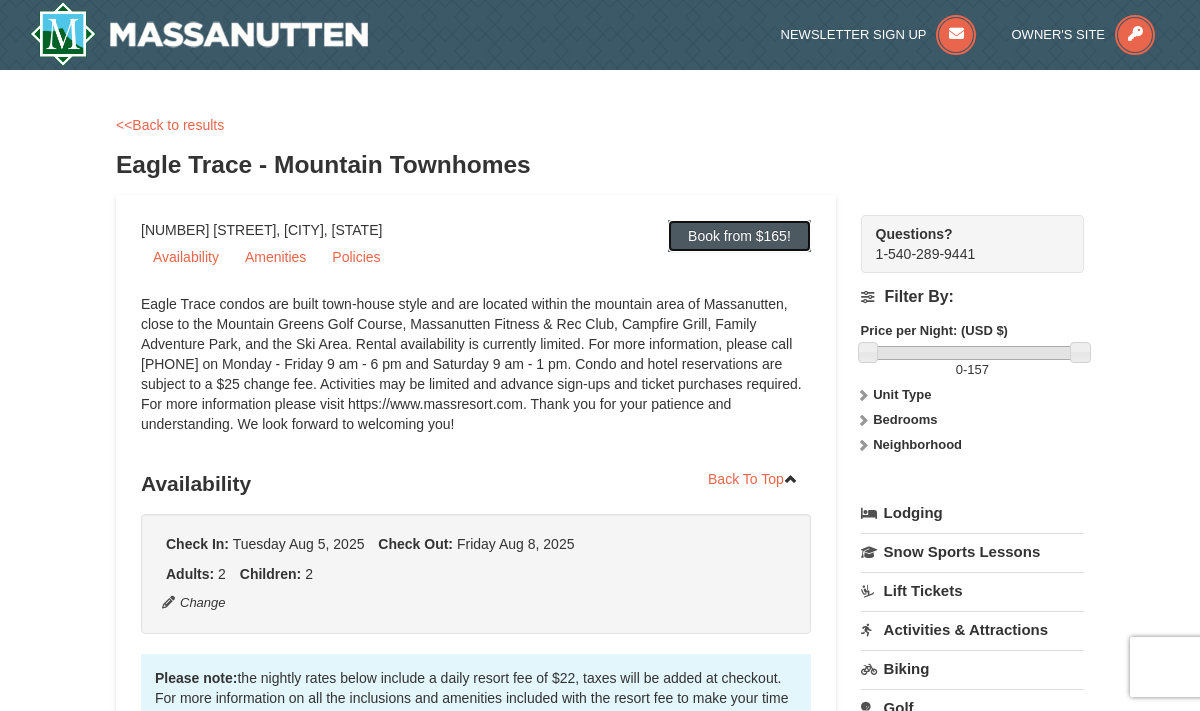 click on "Book from $165!" at bounding box center (739, 236) 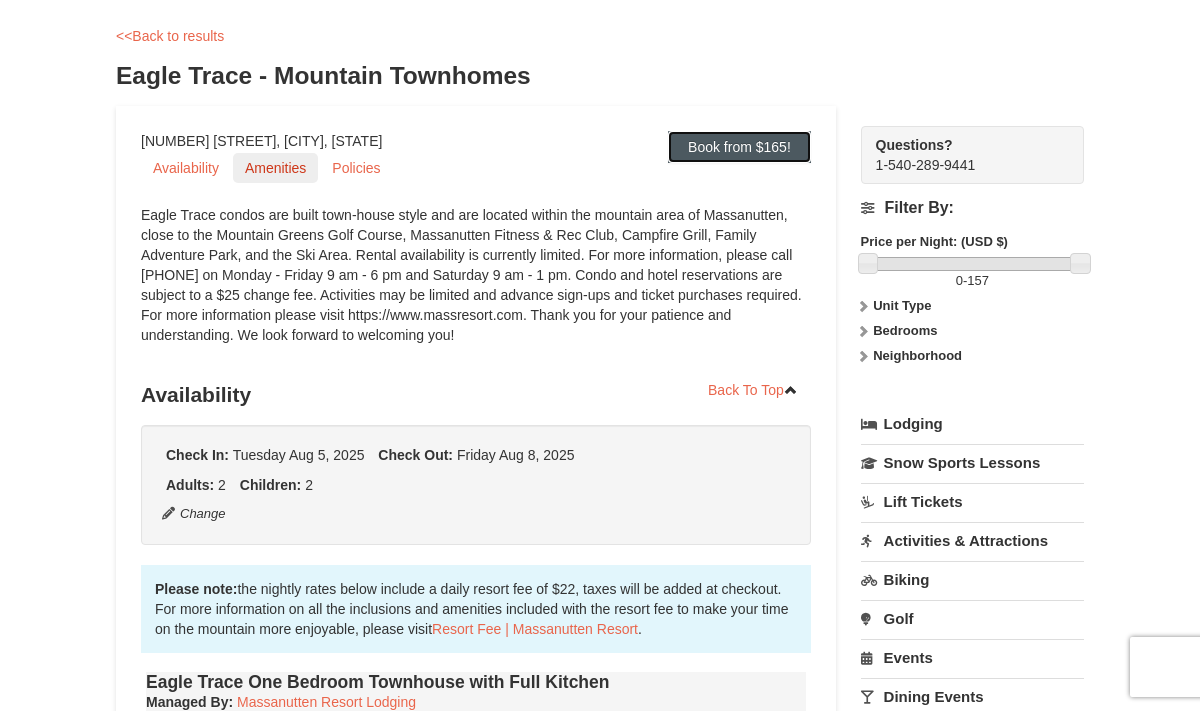 scroll, scrollTop: 0, scrollLeft: 0, axis: both 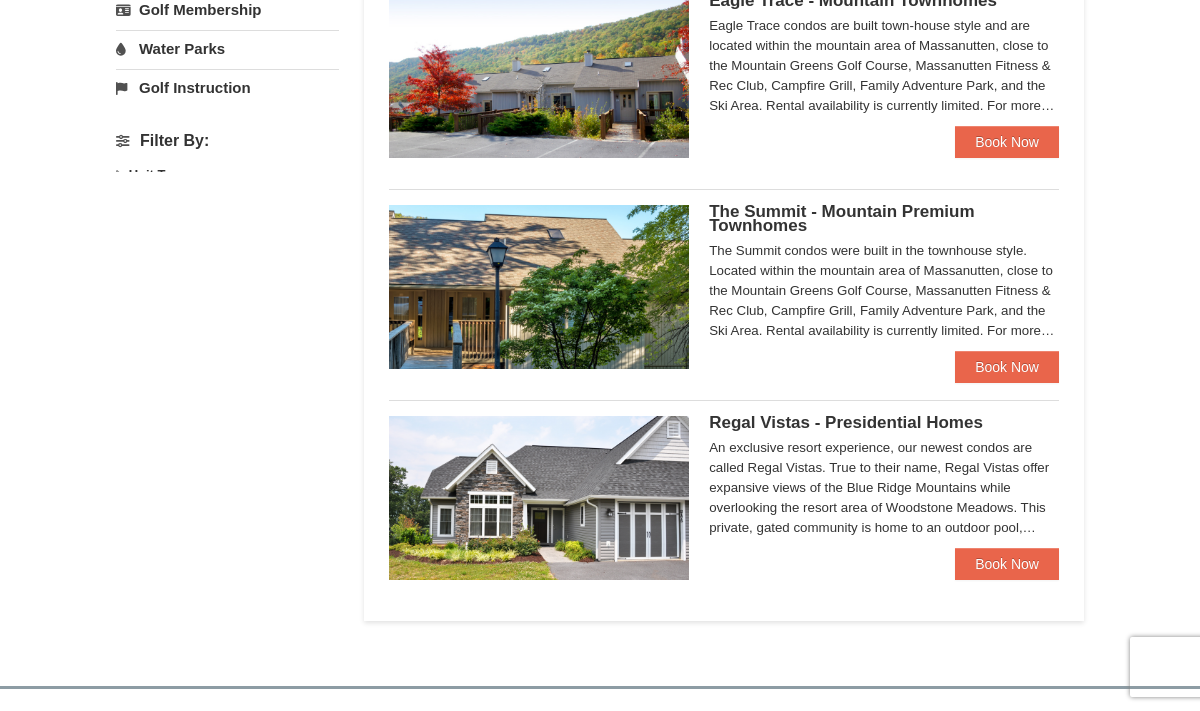 select on "8" 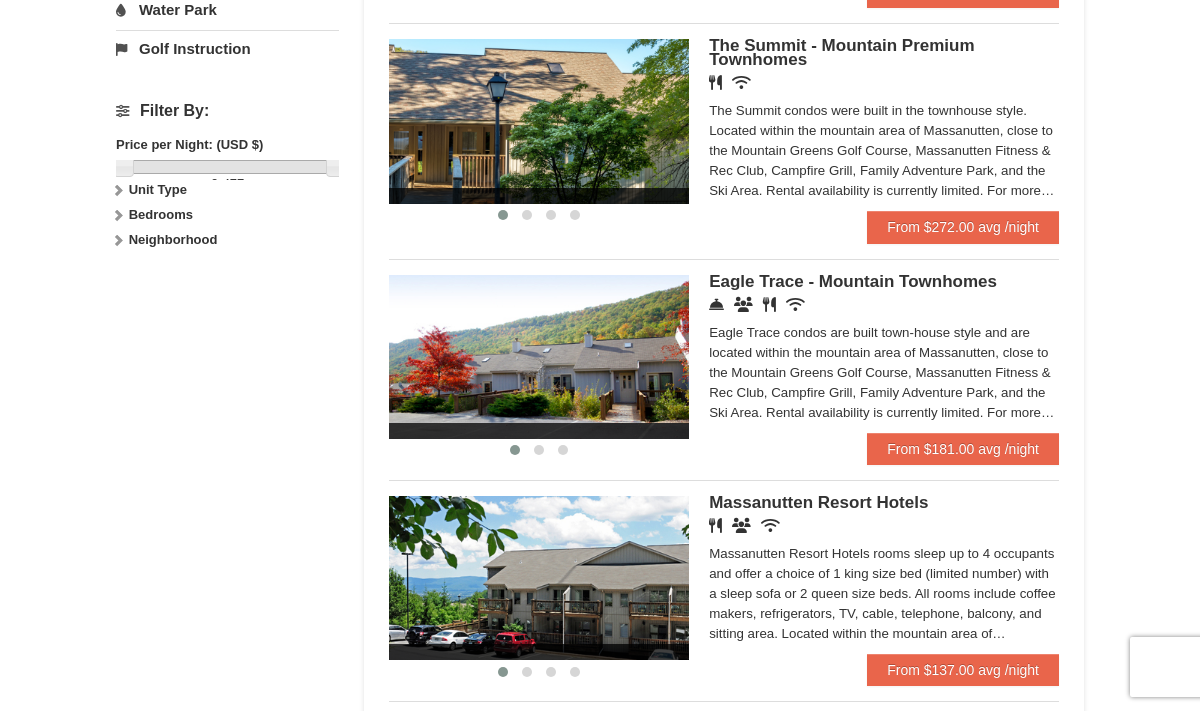 scroll, scrollTop: 894, scrollLeft: 0, axis: vertical 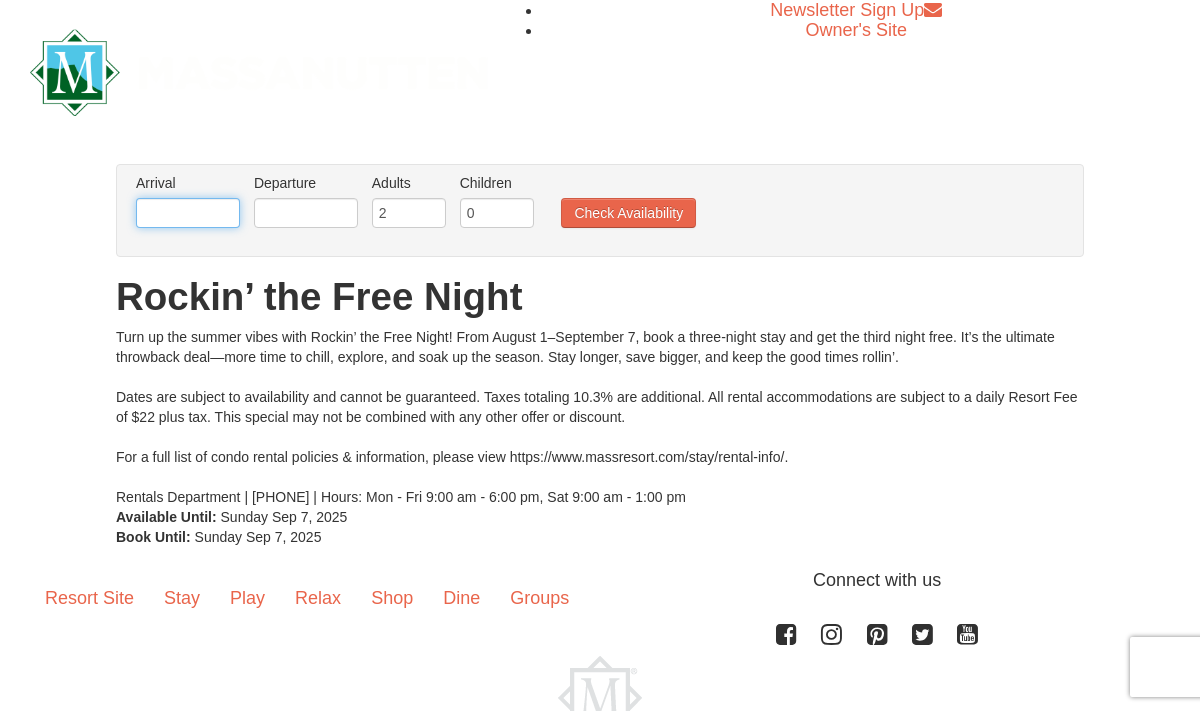 click at bounding box center [188, 213] 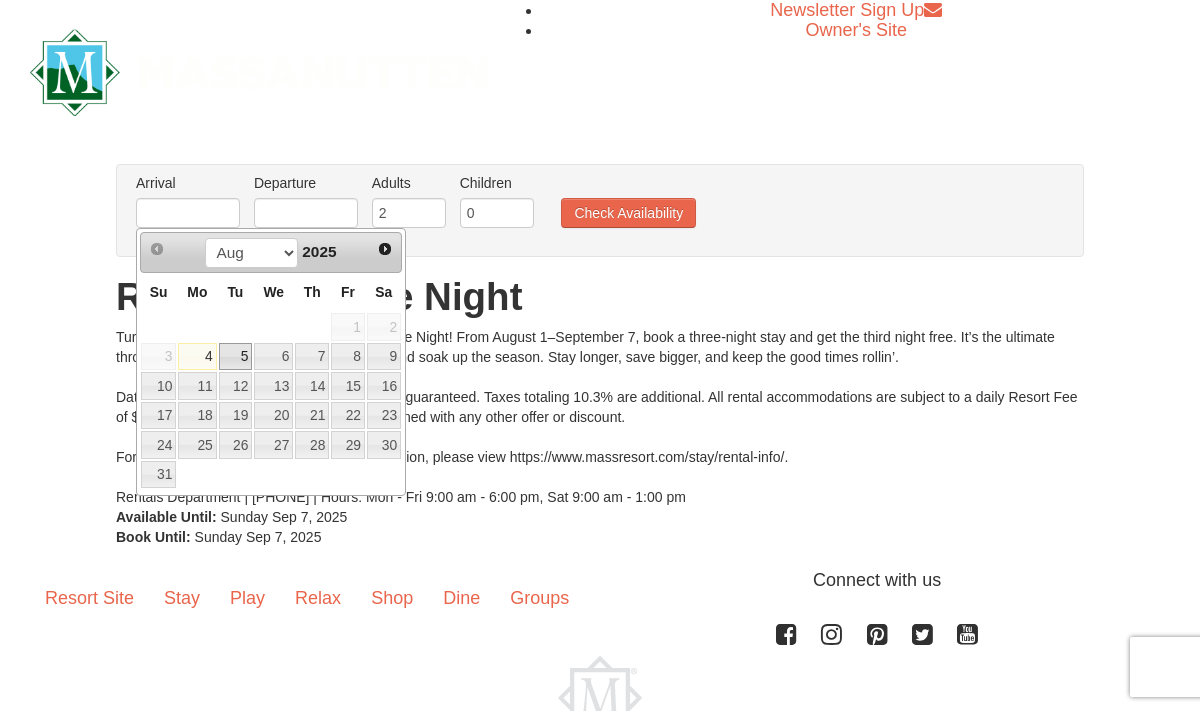 click on "5" at bounding box center (236, 357) 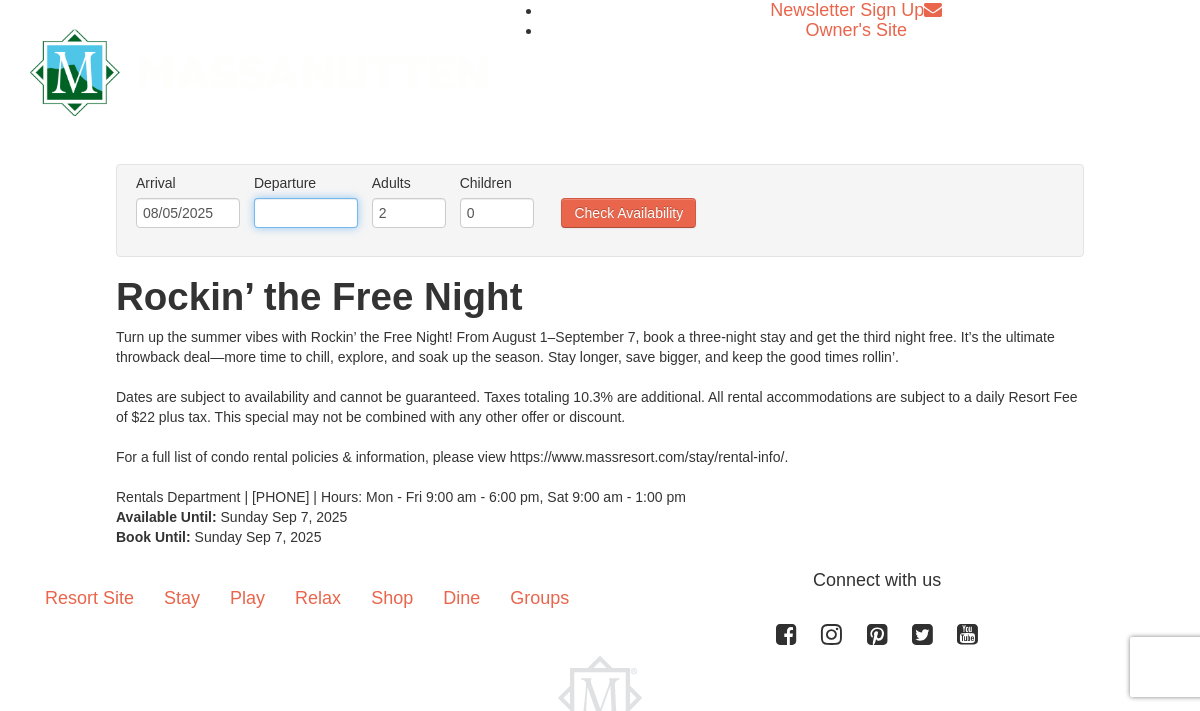 click at bounding box center [306, 213] 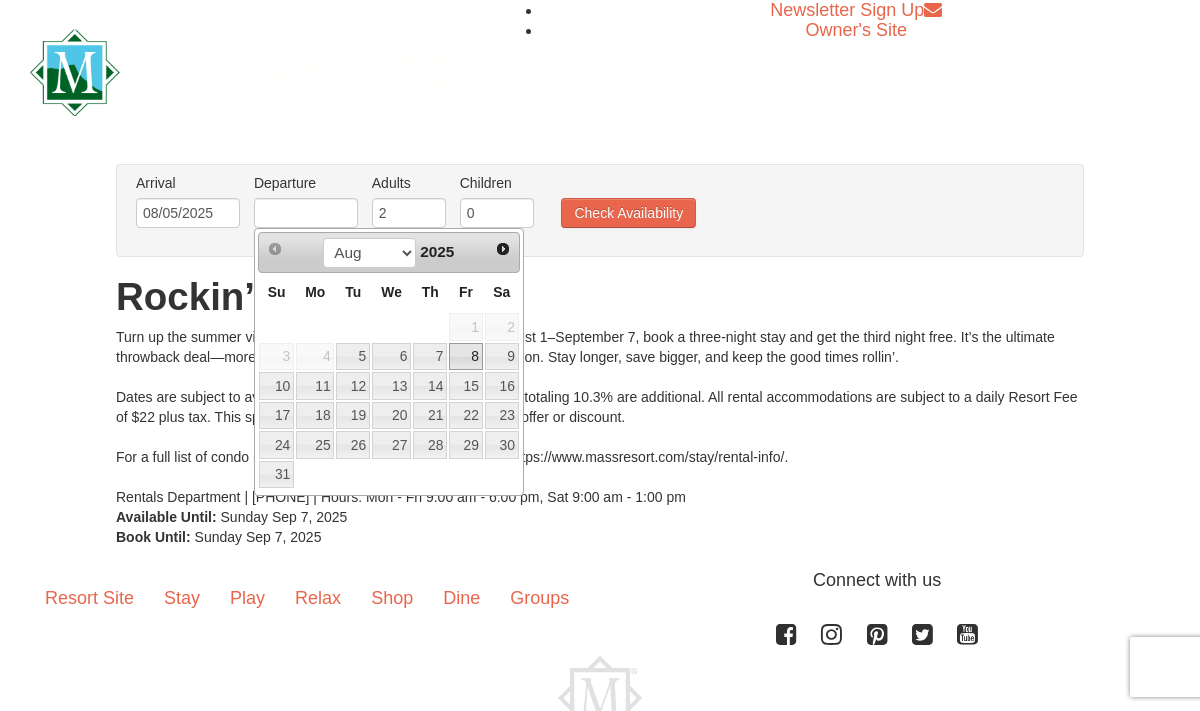 click on "8" at bounding box center (466, 357) 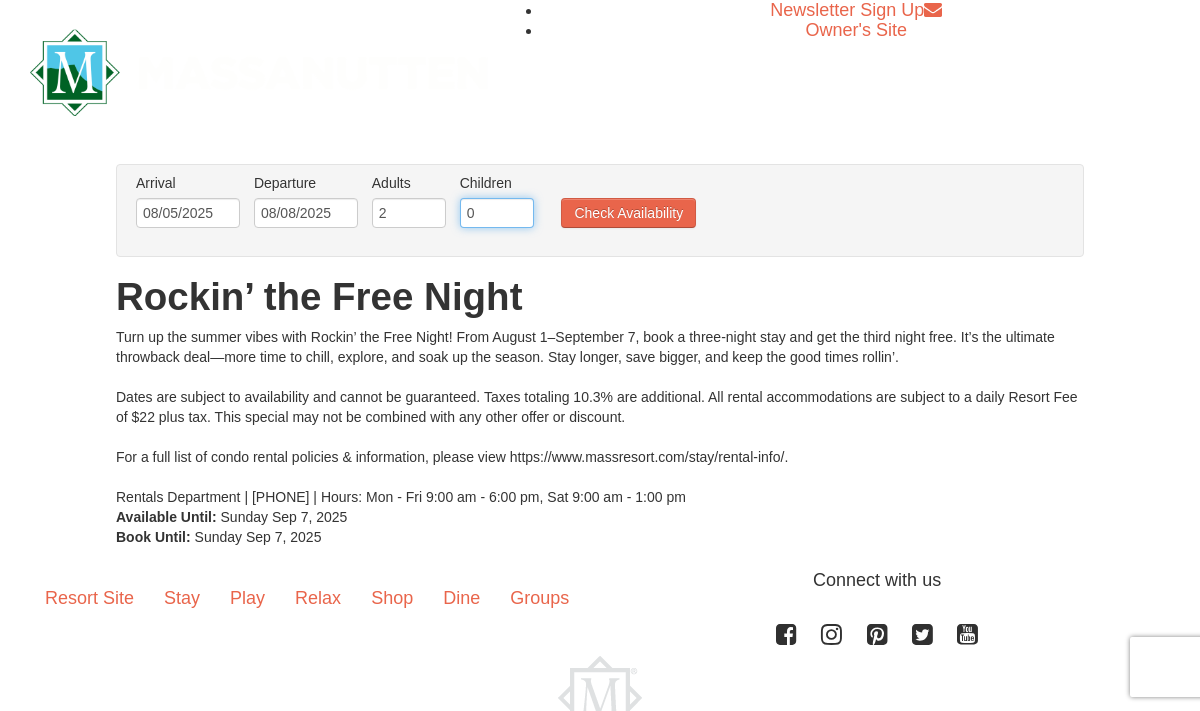click on "0" at bounding box center [497, 213] 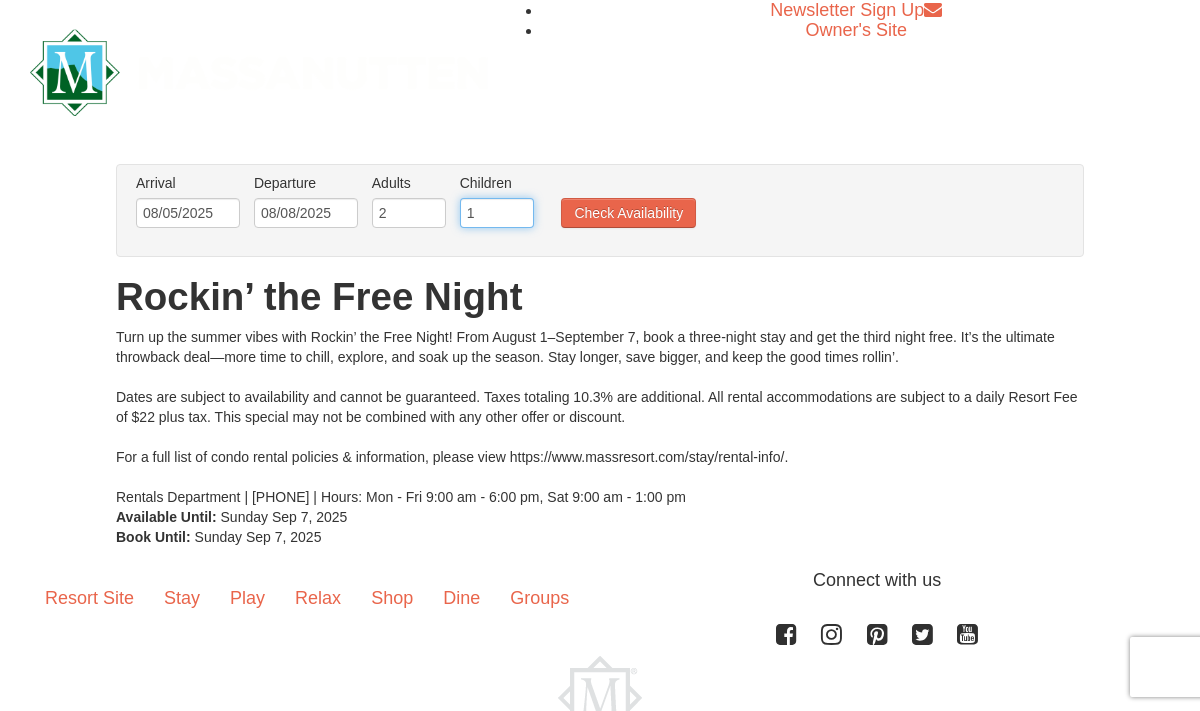 click on "1" at bounding box center (497, 213) 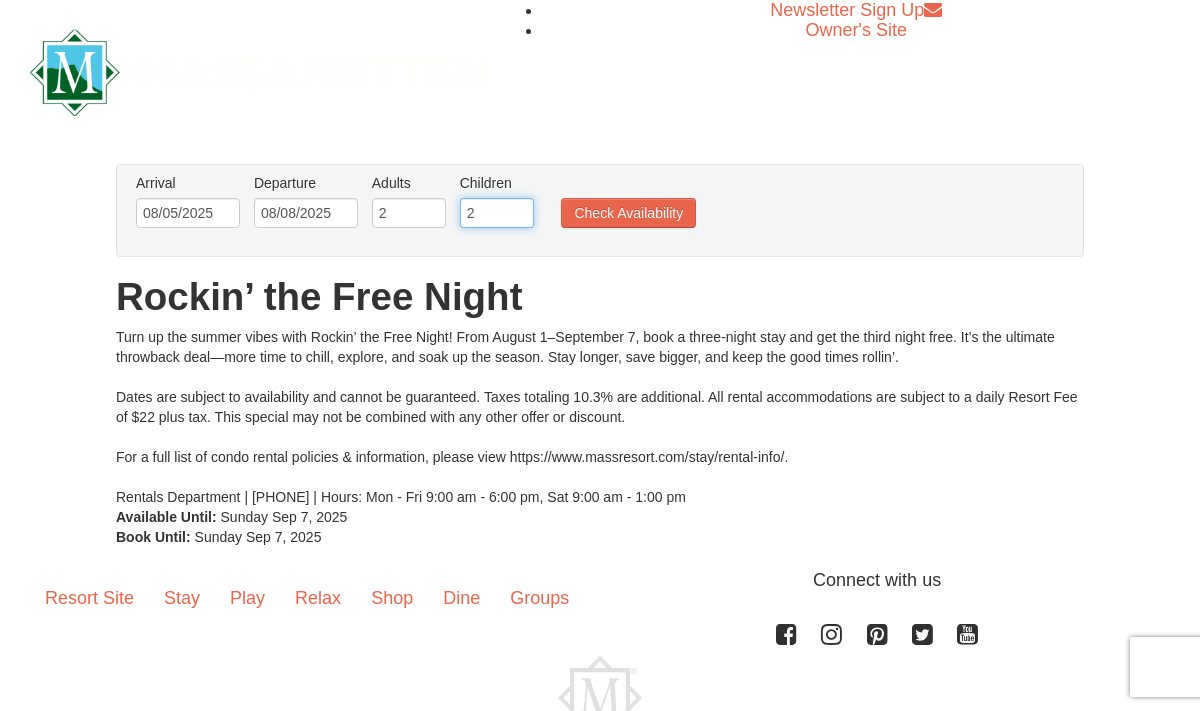 type on "2" 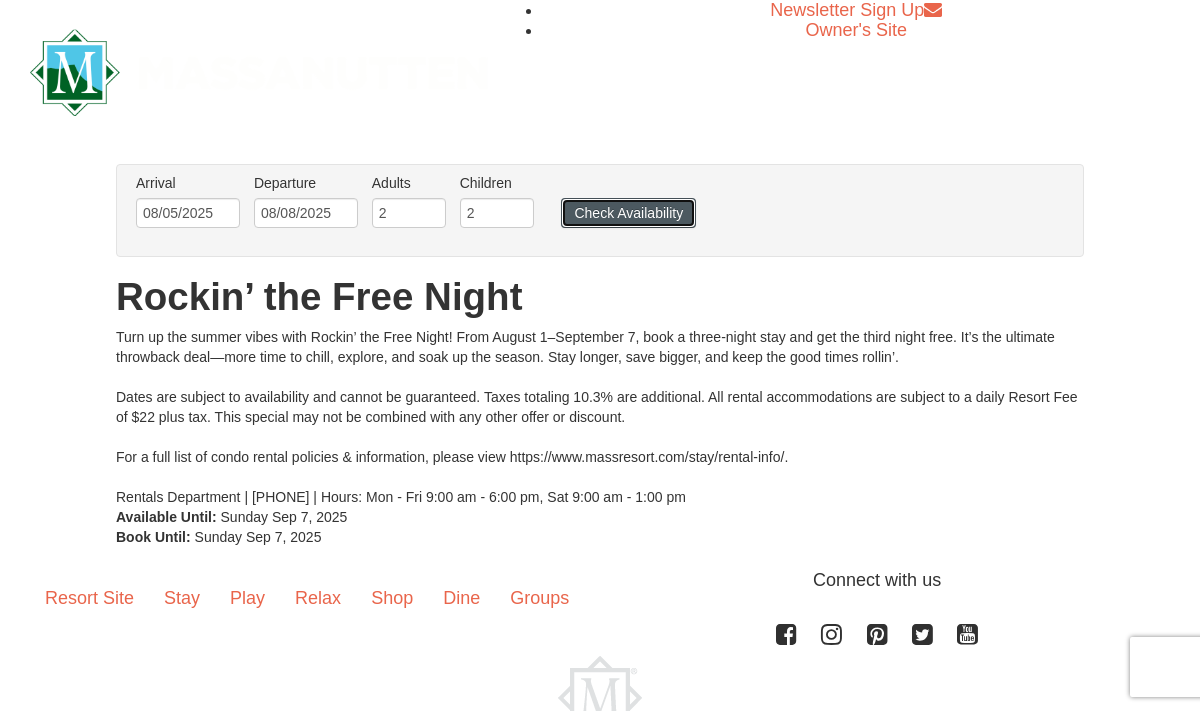 click on "Check Availability" at bounding box center [628, 213] 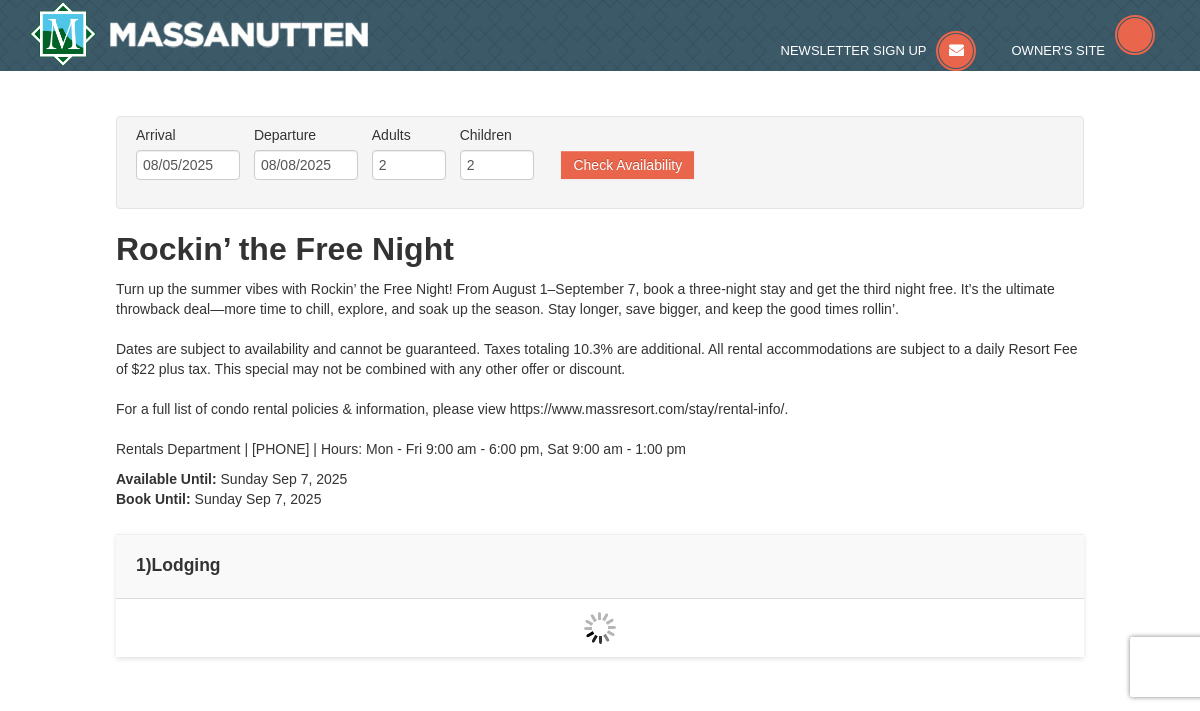 scroll, scrollTop: 33, scrollLeft: 0, axis: vertical 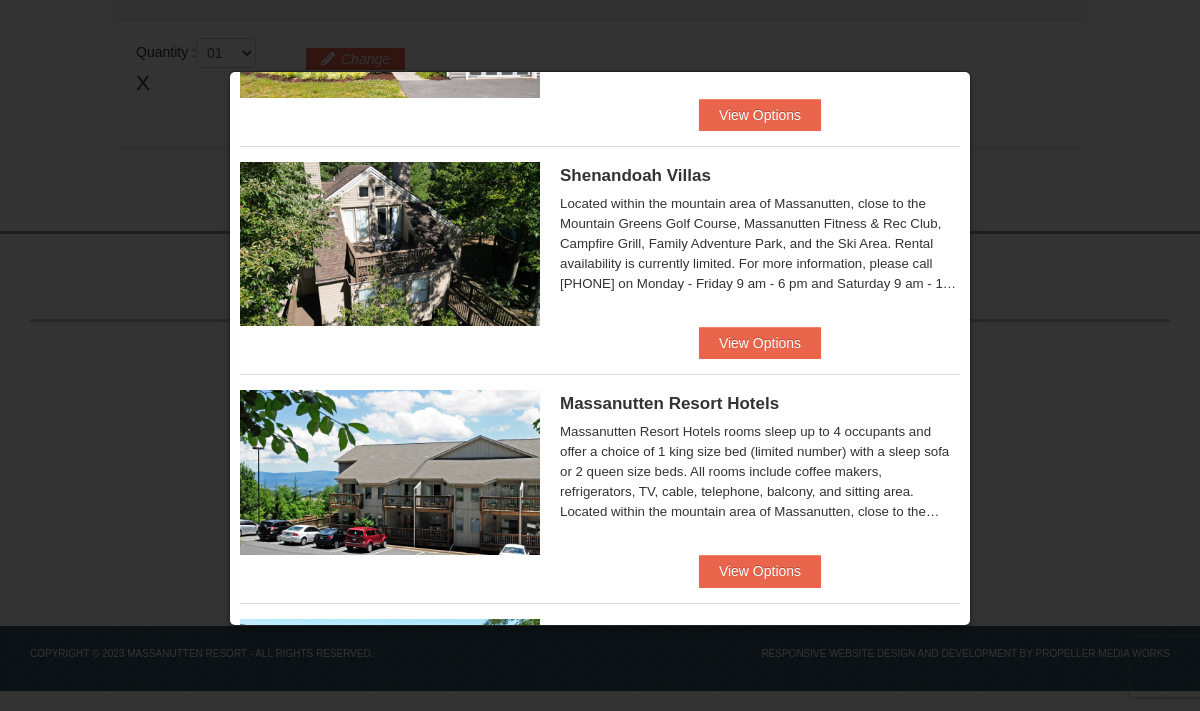 click on "Shenandoah Villas
Located within the mountain area of Massanutten, close to the Mountain Greens Golf Course, Massanutten Fitness & Rec Club, Campfire Grill, Family Adventure Park, and the Ski Area.
Rental availability is currently limited. For more information, please call 540.289.4952 on Monday - Friday 9 am - 6 pm and Saturday 9 am - 1 pm. Condo and hotel reservations are subject to a $25 change fee.
We look forward to welcoming you!
Shenandoah Villas Two Bedroom Full Kitchen" at bounding box center (600, 236) 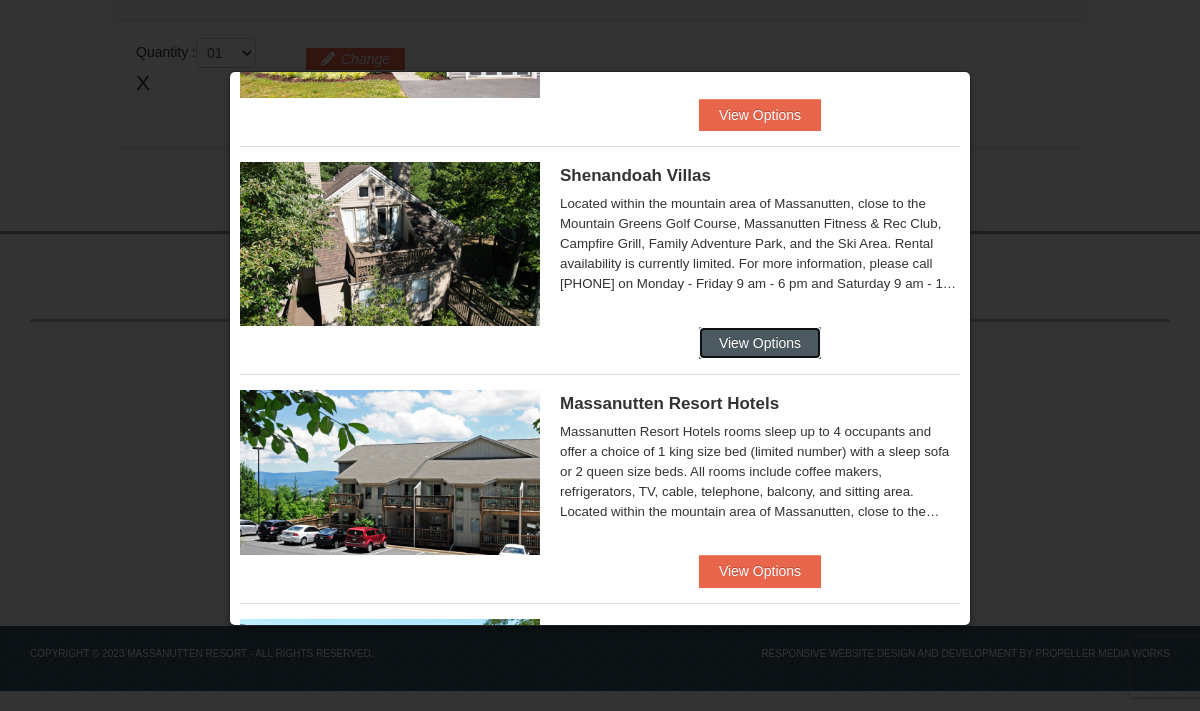 click on "View Options" at bounding box center [760, 343] 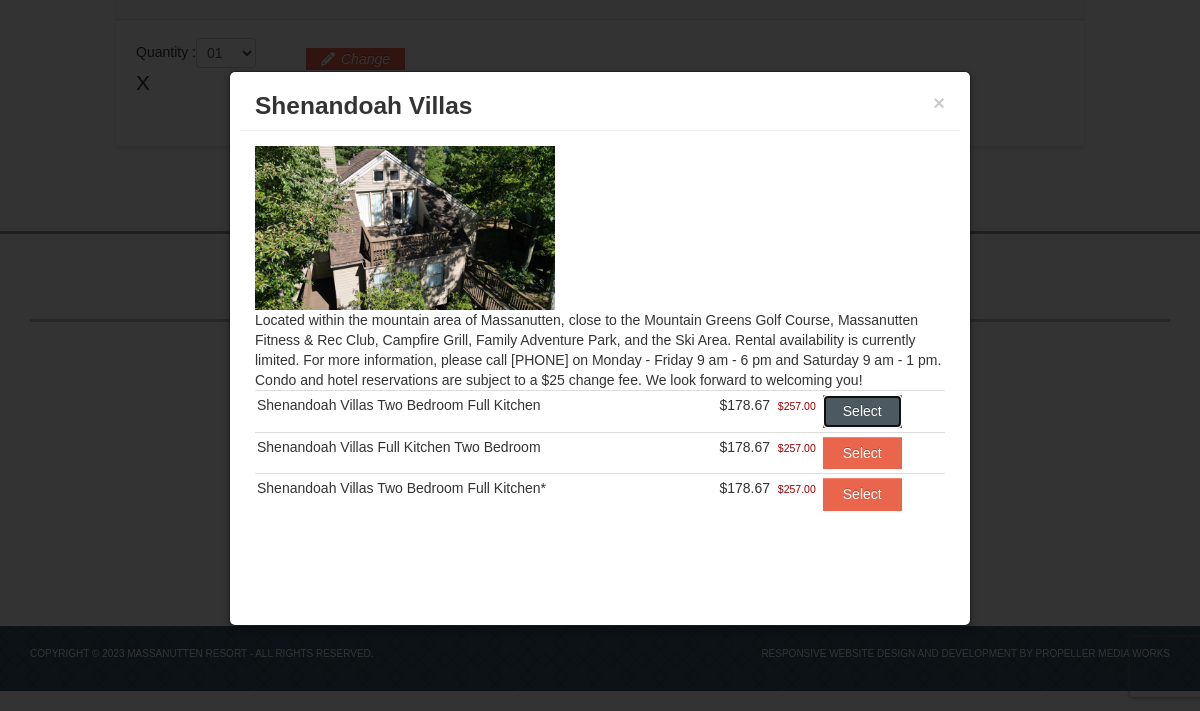 click on "Select" at bounding box center [862, 411] 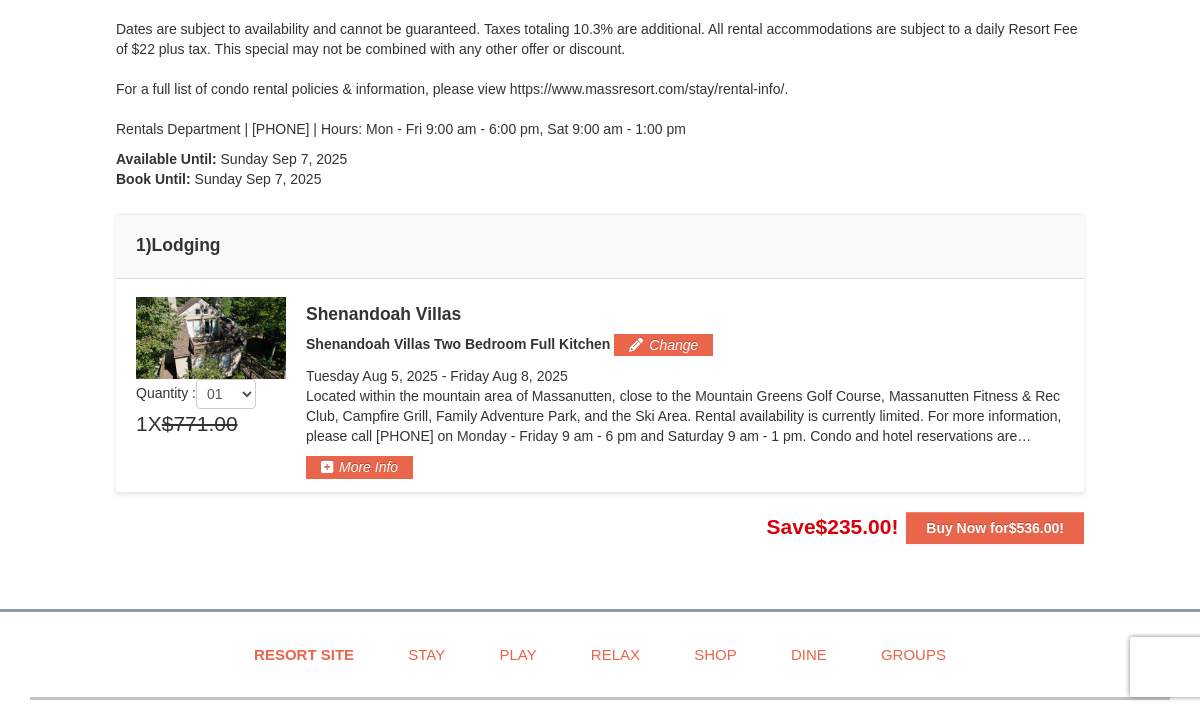 scroll, scrollTop: 0, scrollLeft: 0, axis: both 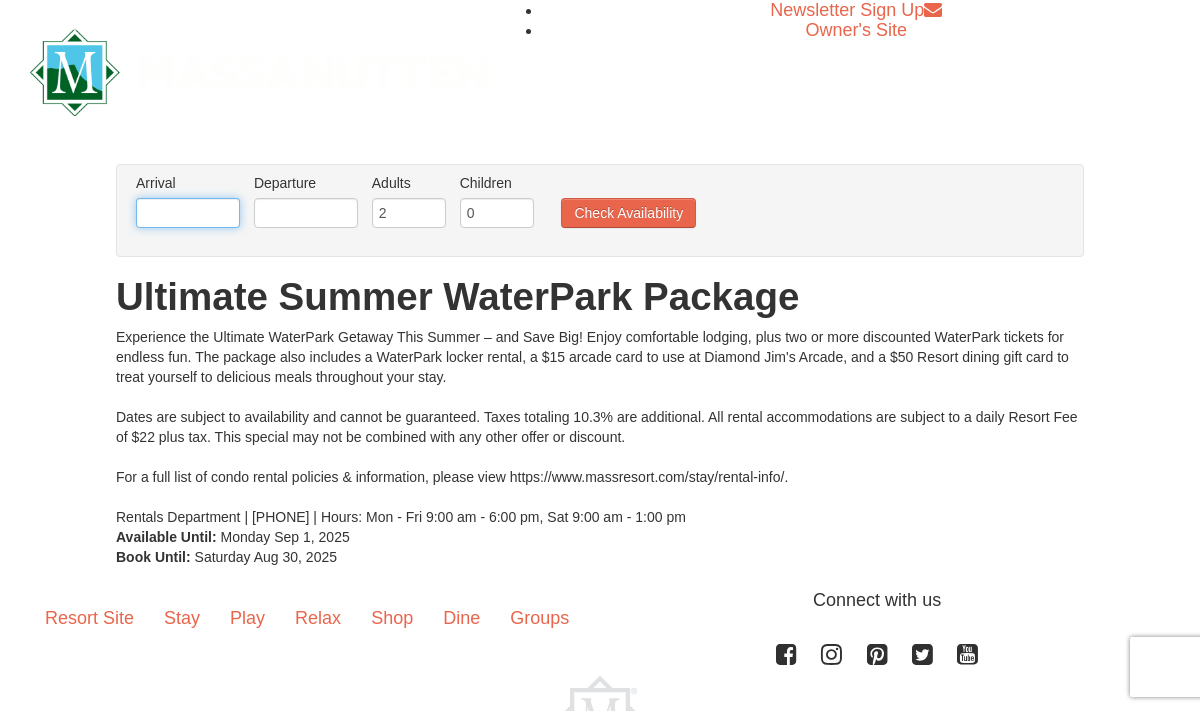 click at bounding box center (188, 213) 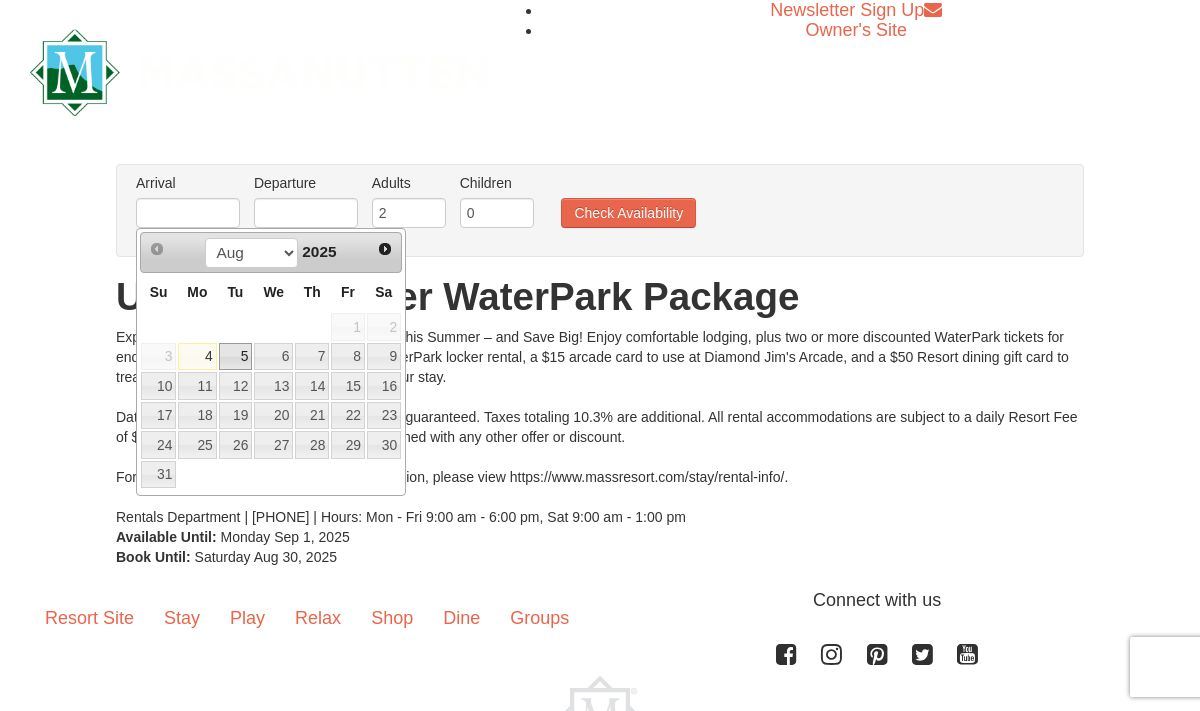 click on "5" at bounding box center (236, 357) 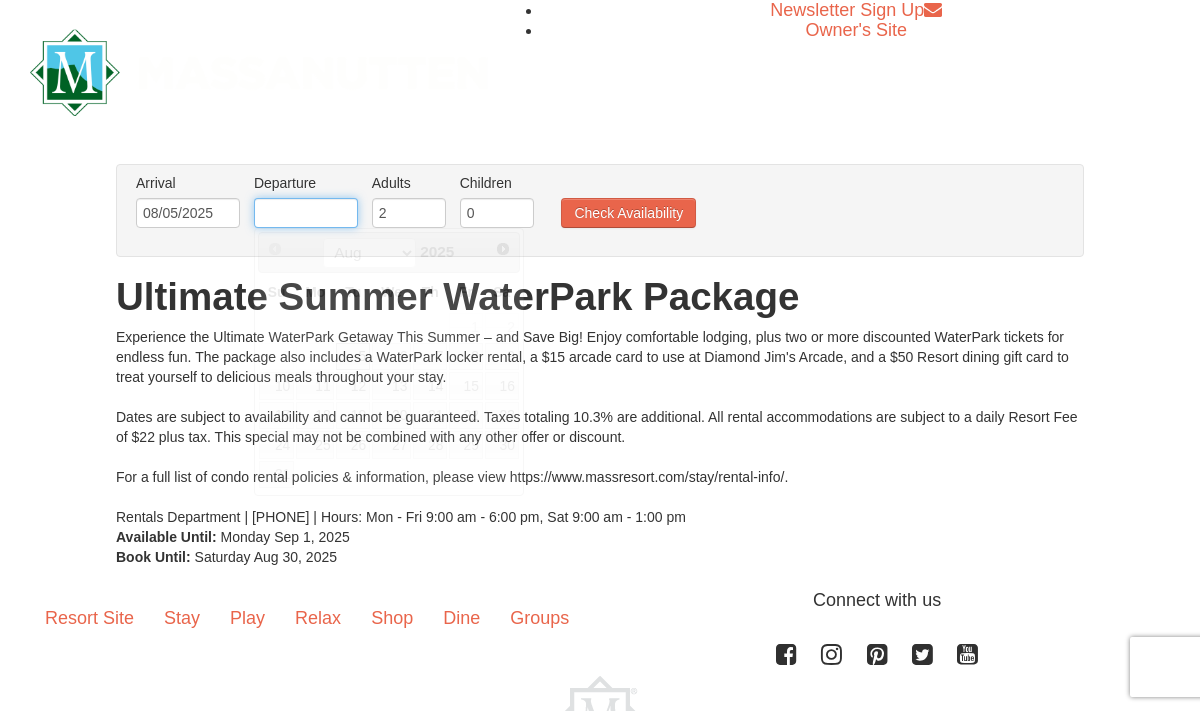 click at bounding box center (306, 213) 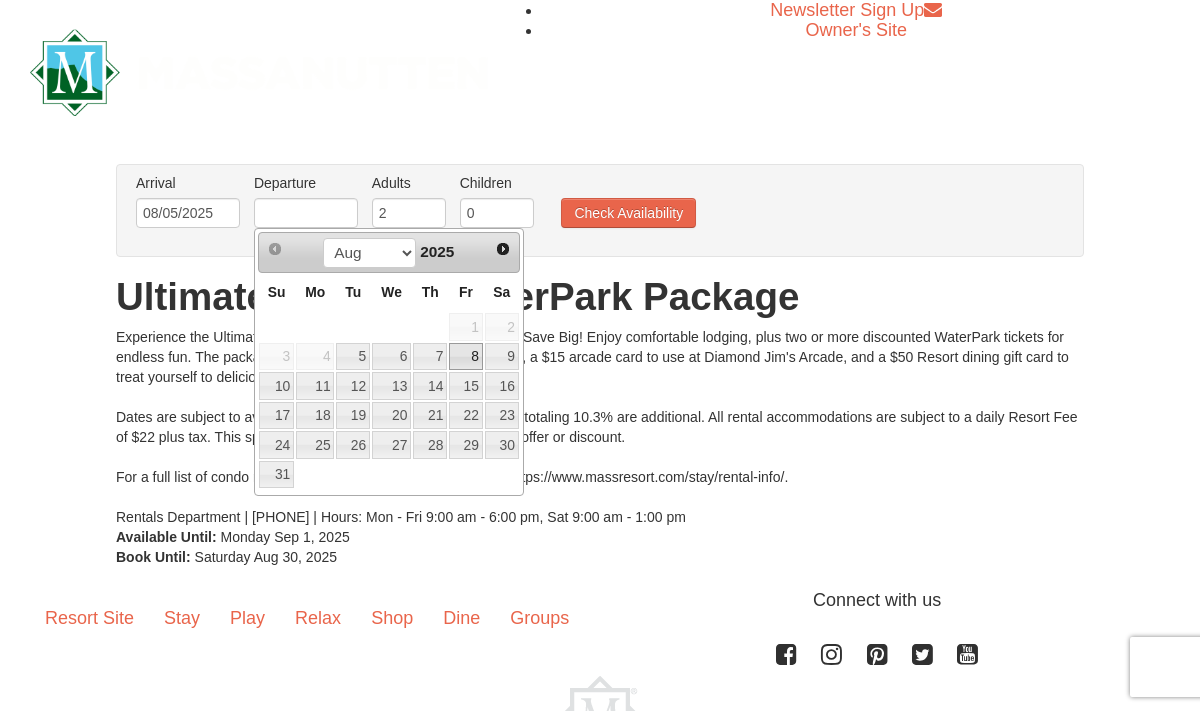 click on "8" at bounding box center (466, 357) 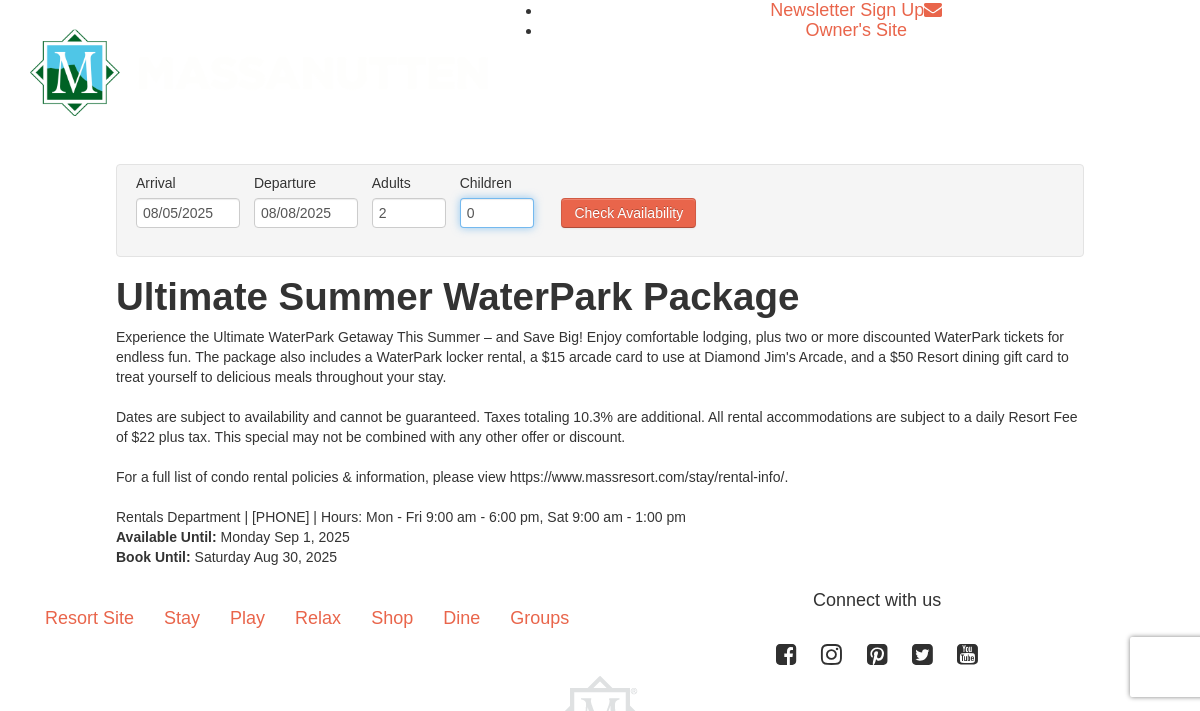 click on "0" at bounding box center [497, 213] 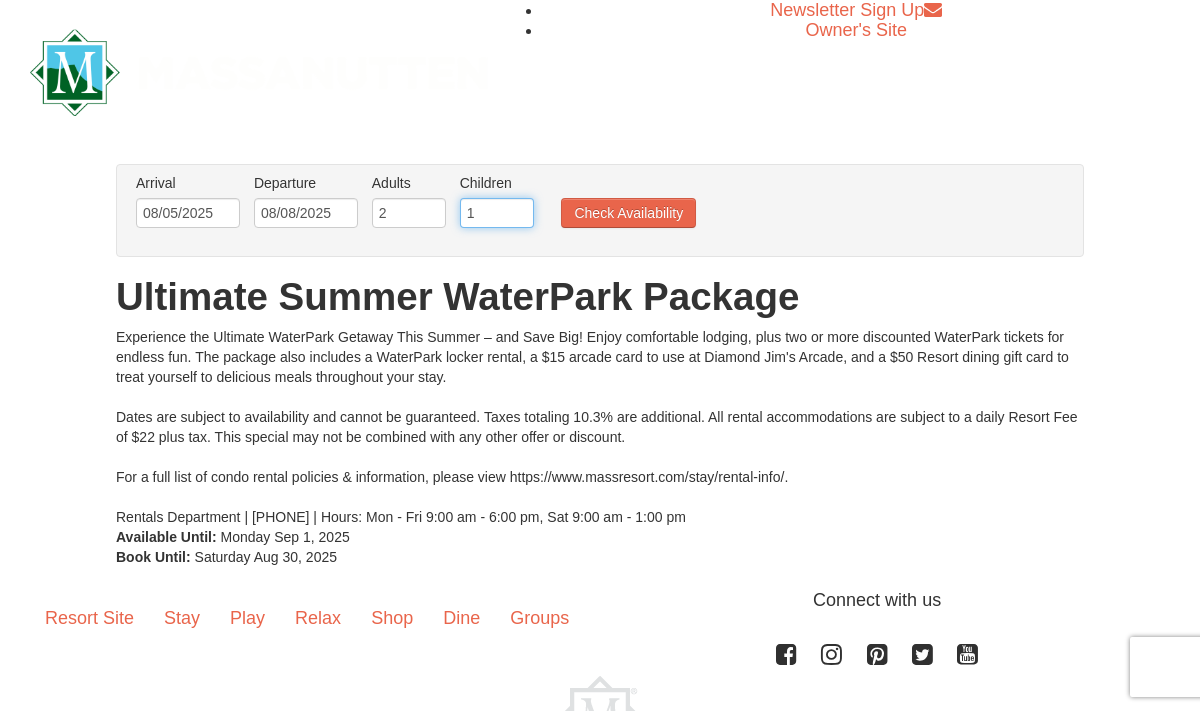 click on "1" at bounding box center (497, 213) 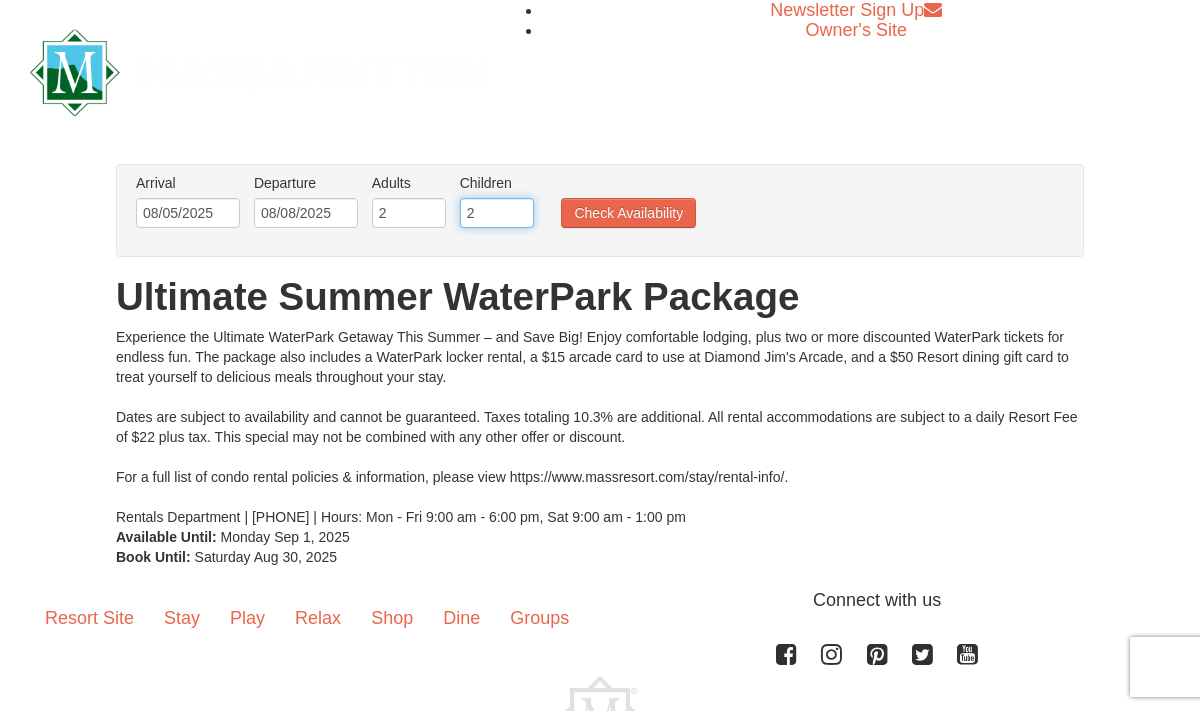 type on "2" 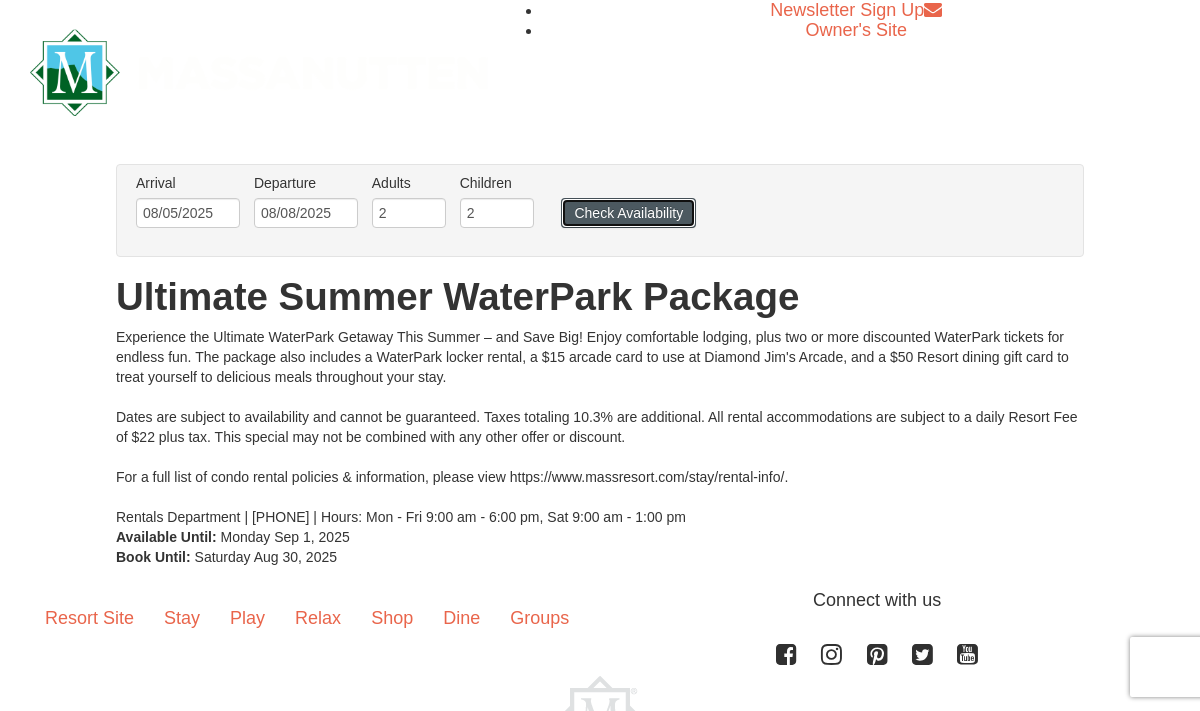 click on "Check Availability" at bounding box center [628, 213] 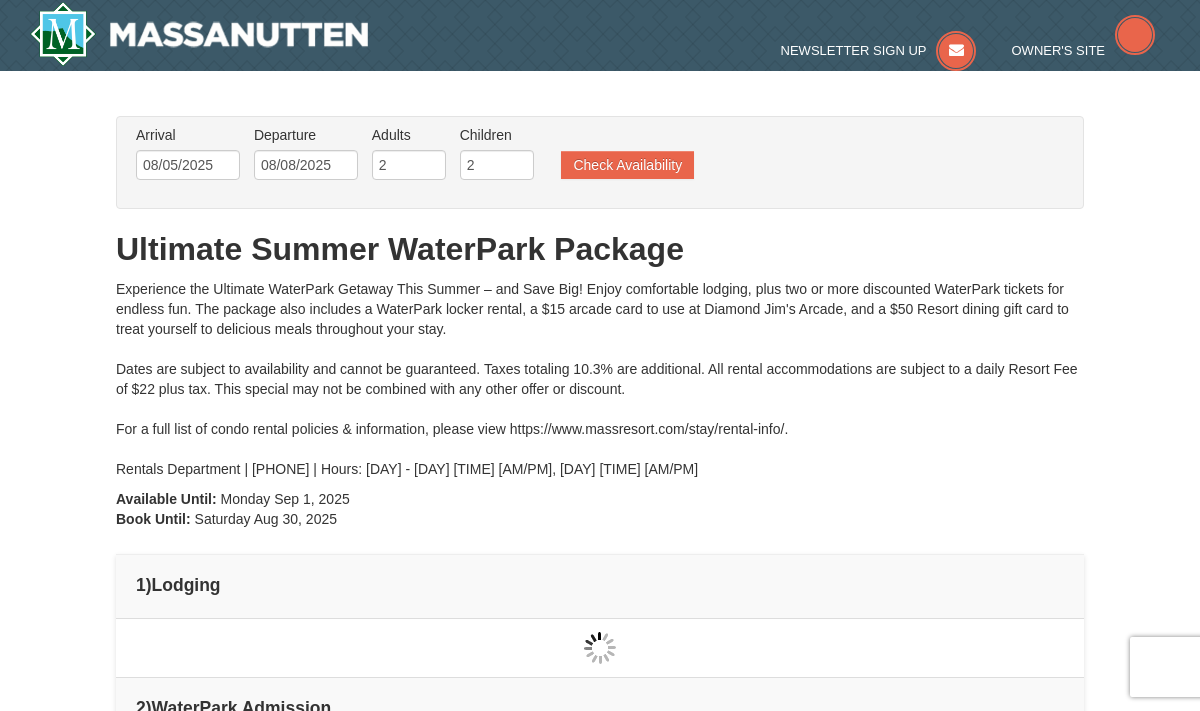 scroll, scrollTop: 0, scrollLeft: 0, axis: both 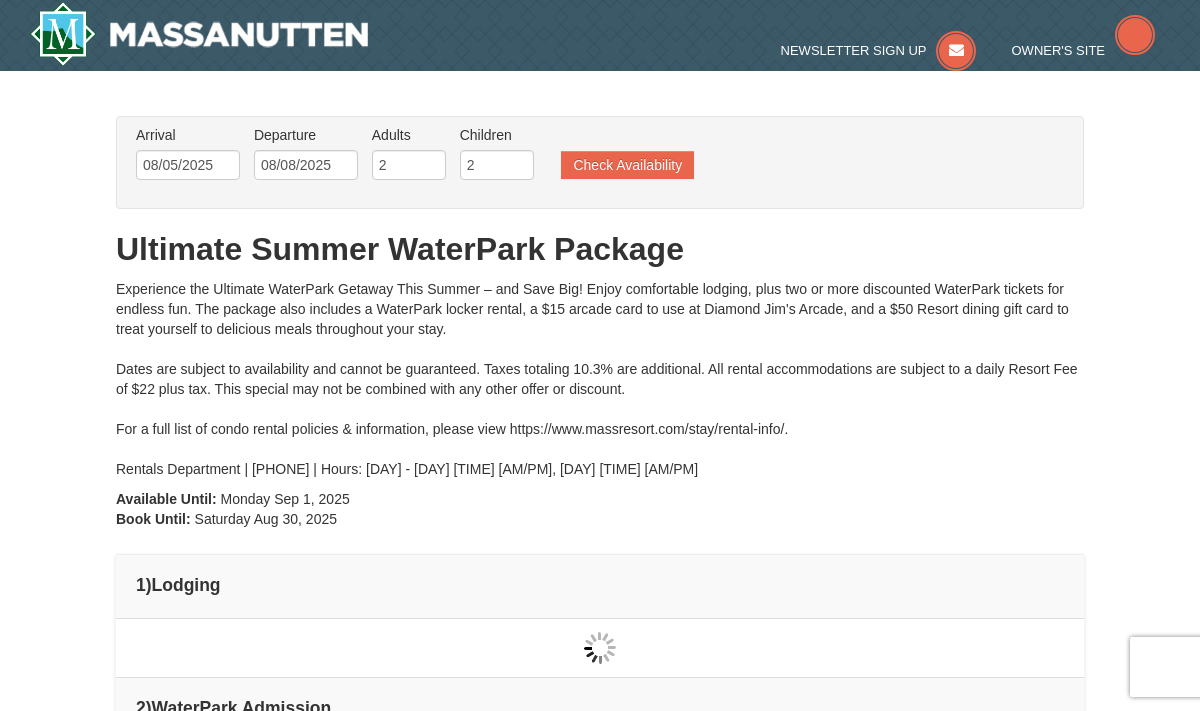 type on "08/05/2025" 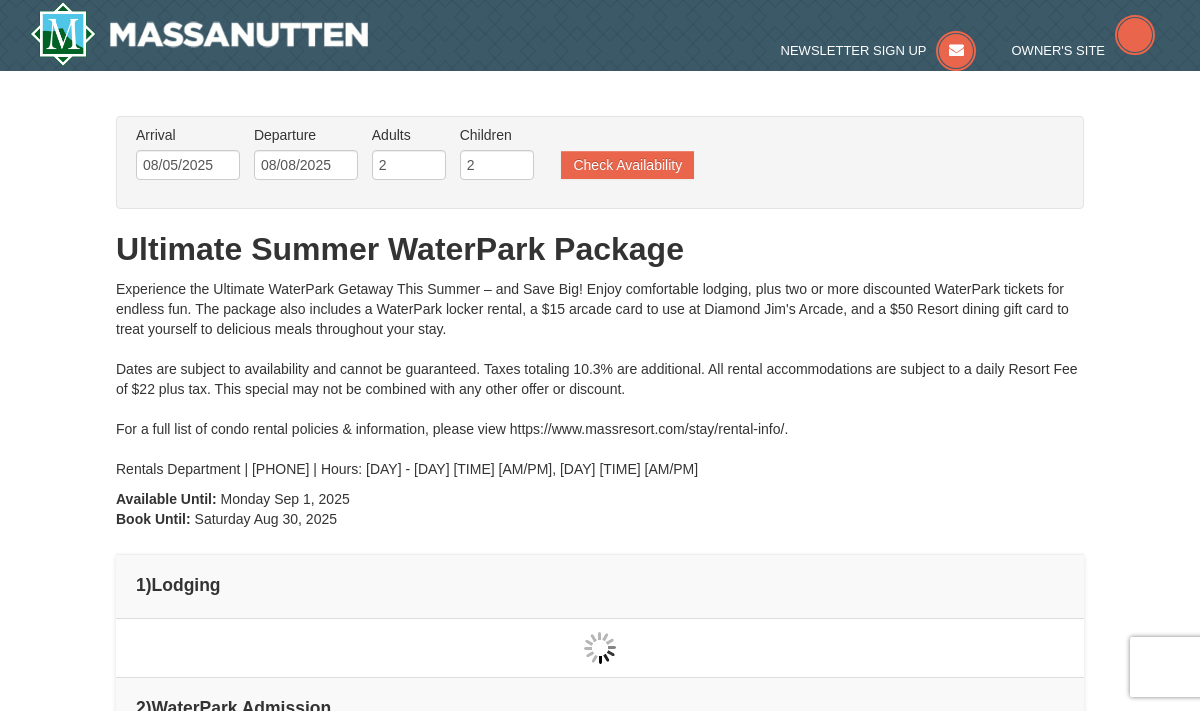 type on "08/05/2025" 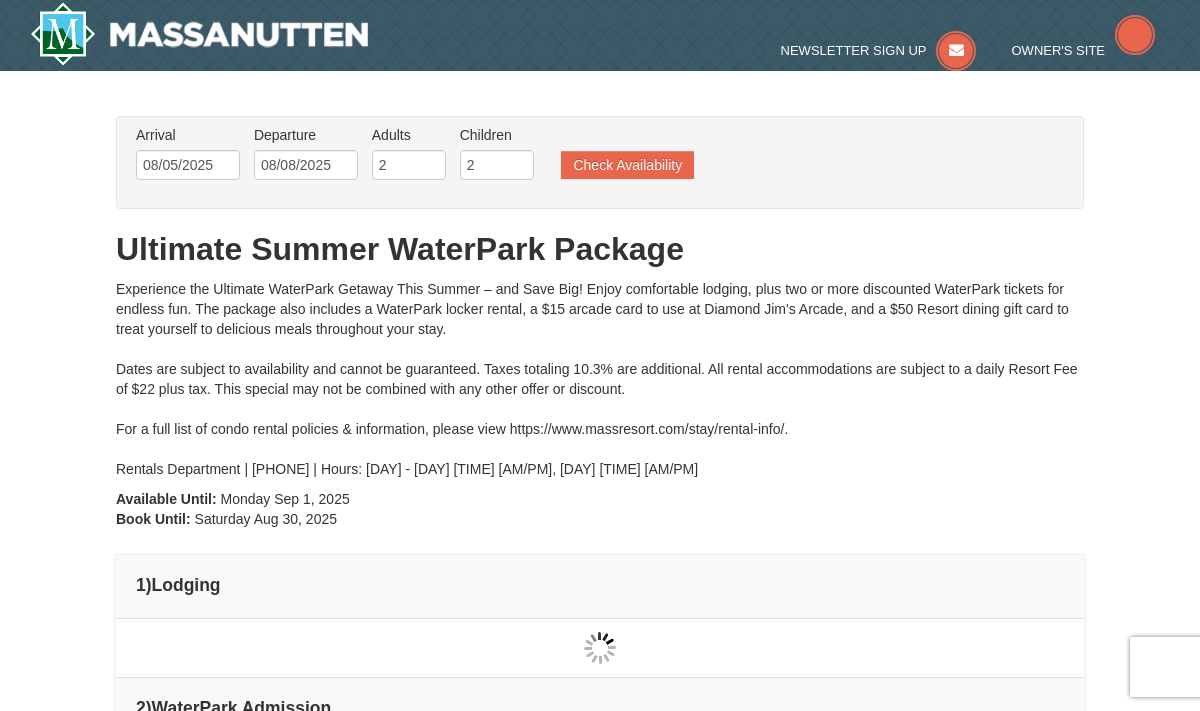 type on "08/05/2025" 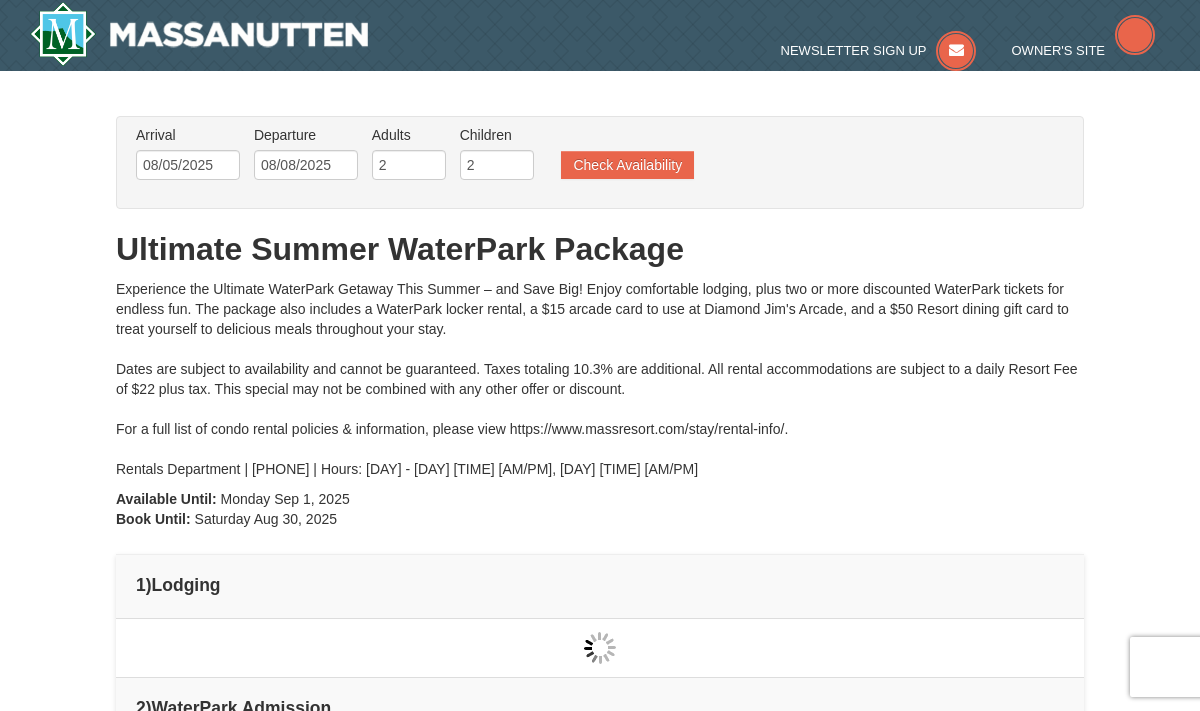 type on "08/05/2025" 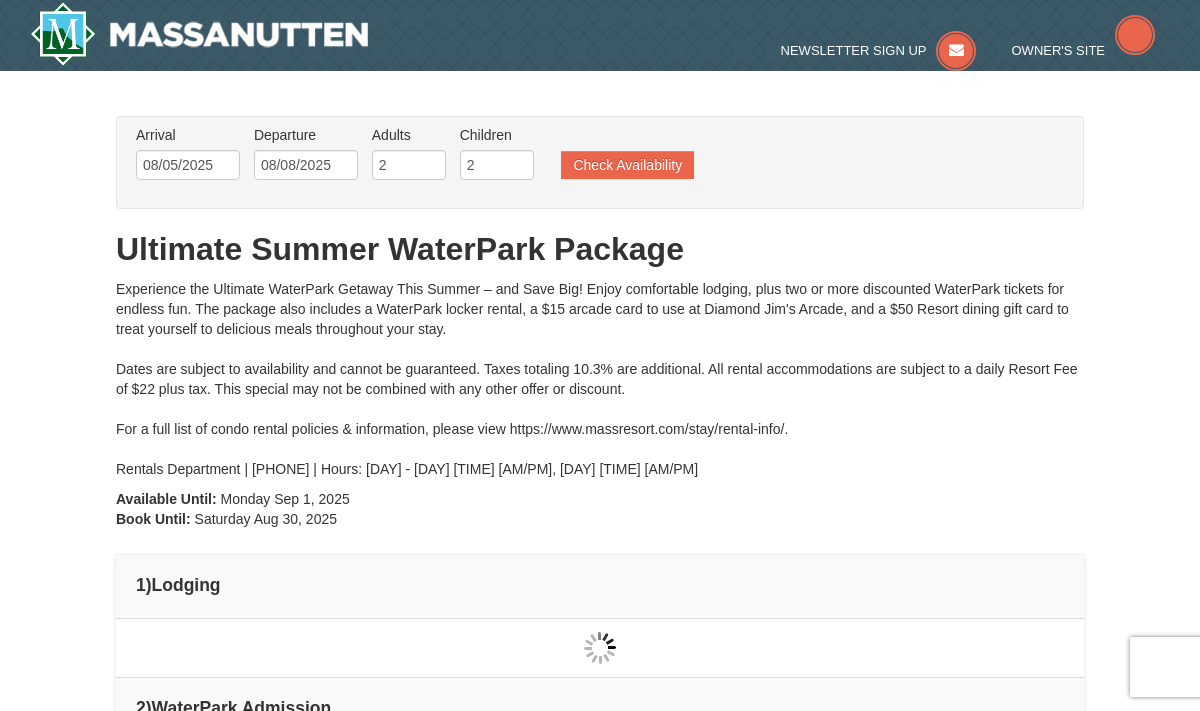 scroll, scrollTop: 0, scrollLeft: 0, axis: both 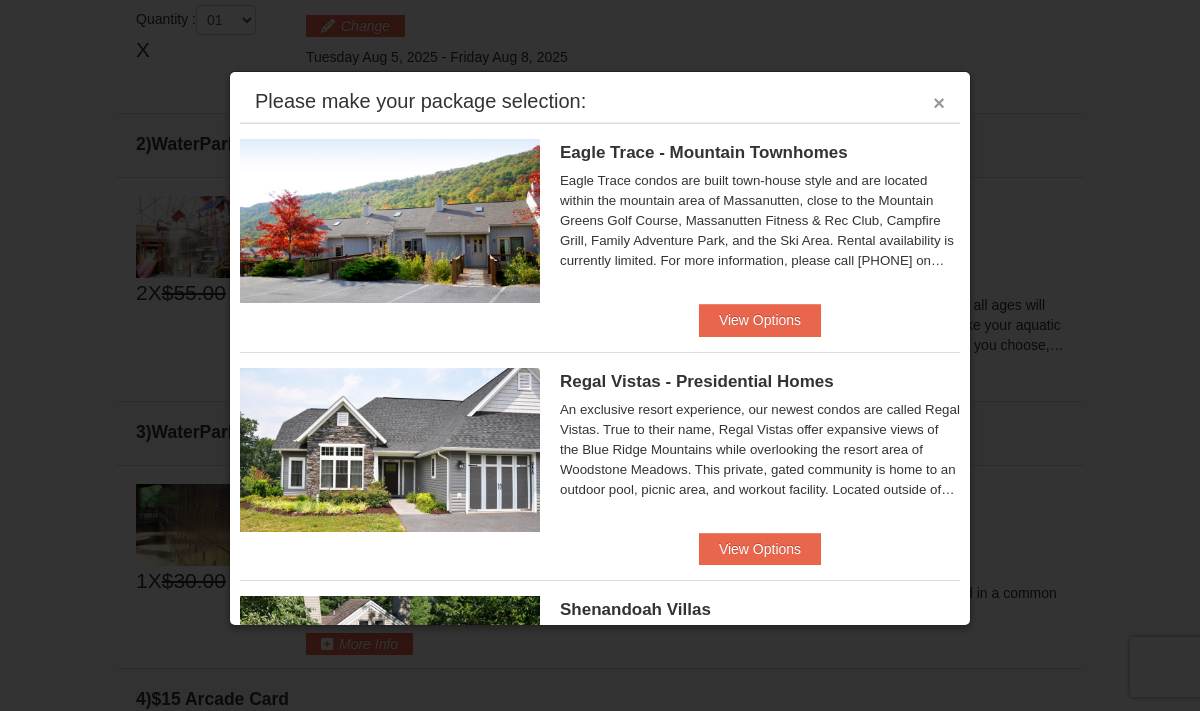 click on "×" at bounding box center [939, 103] 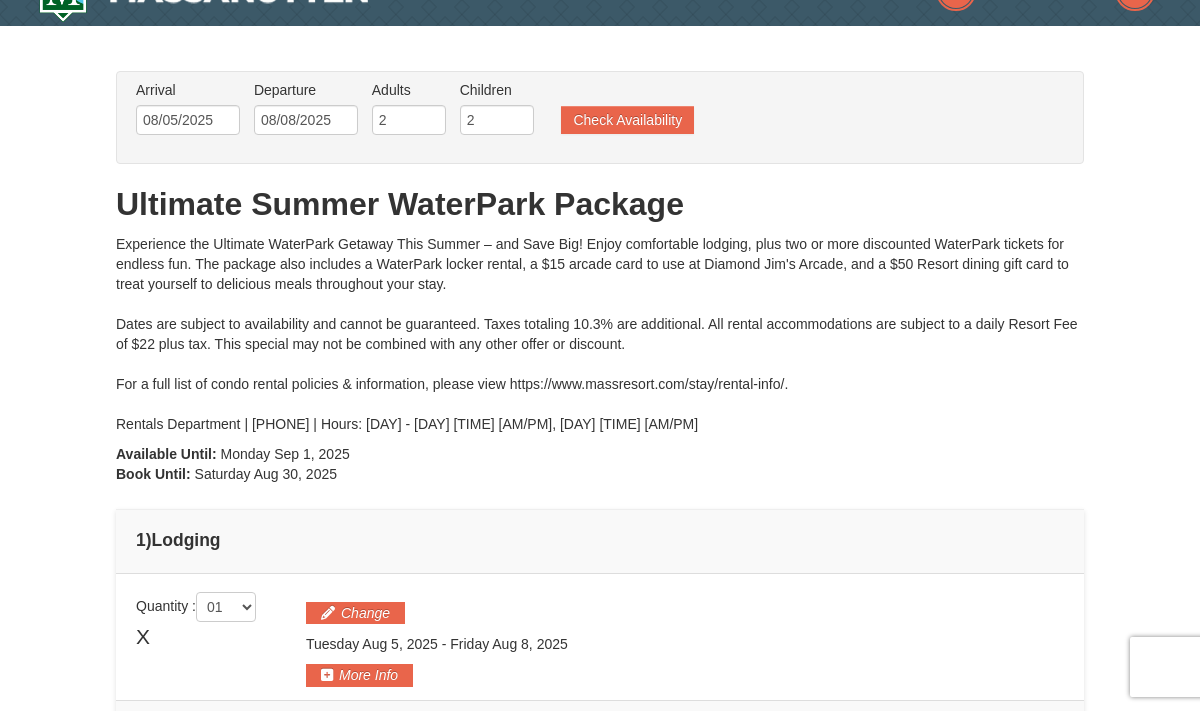 scroll, scrollTop: 0, scrollLeft: 0, axis: both 